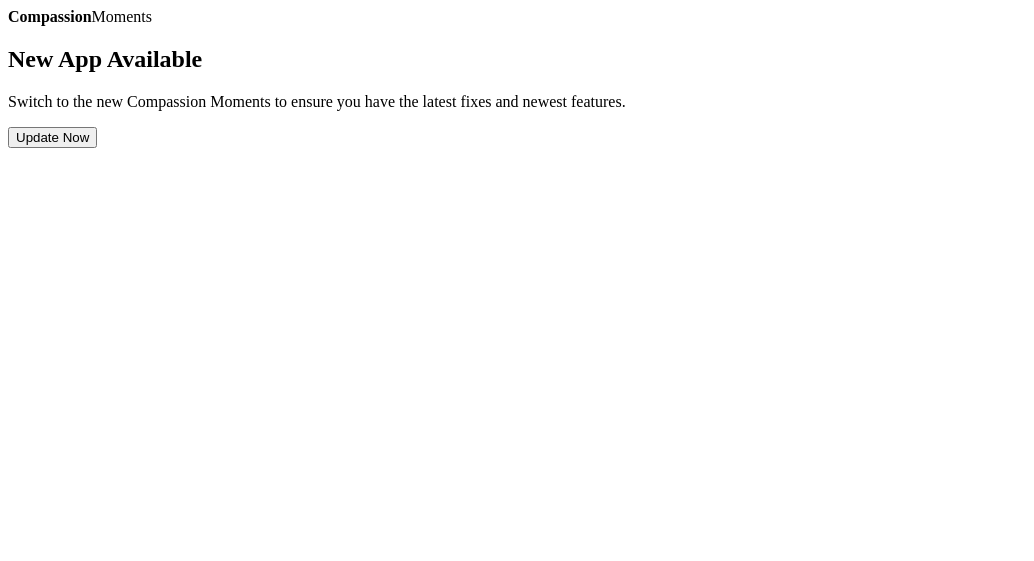 scroll, scrollTop: 0, scrollLeft: 0, axis: both 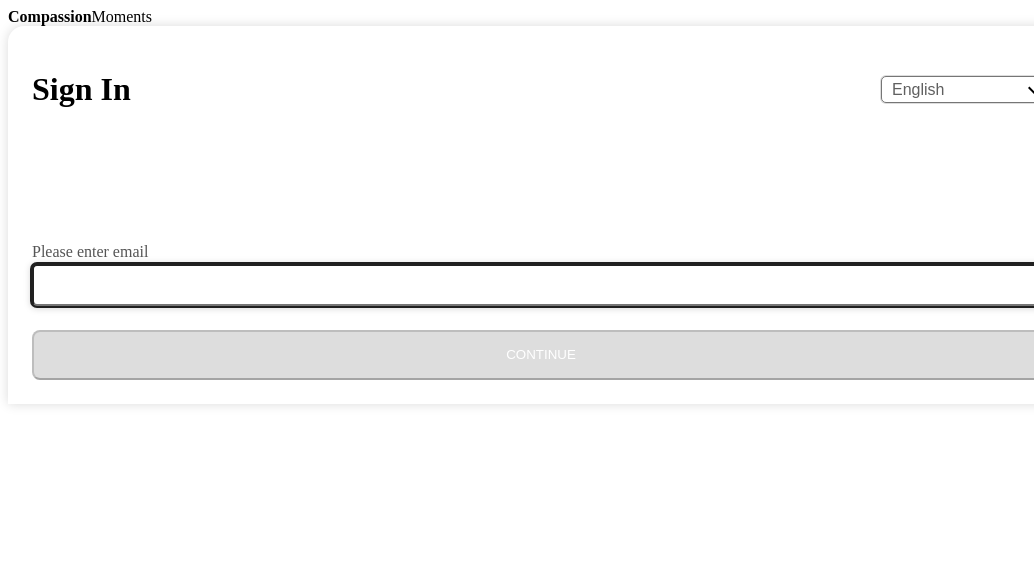 click on "Please enter email" at bounding box center [553, 285] 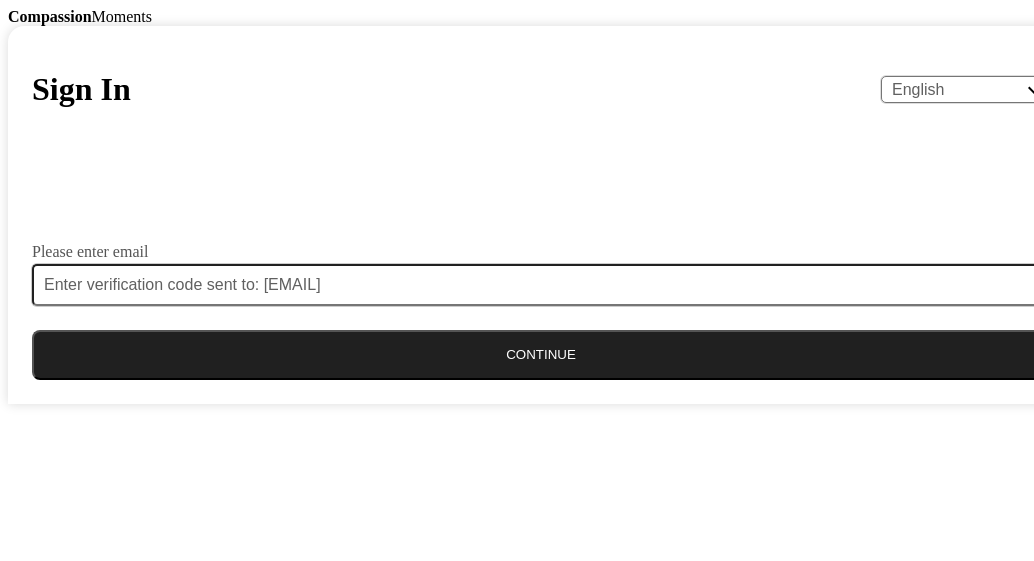 click on "Continue" at bounding box center (541, 355) 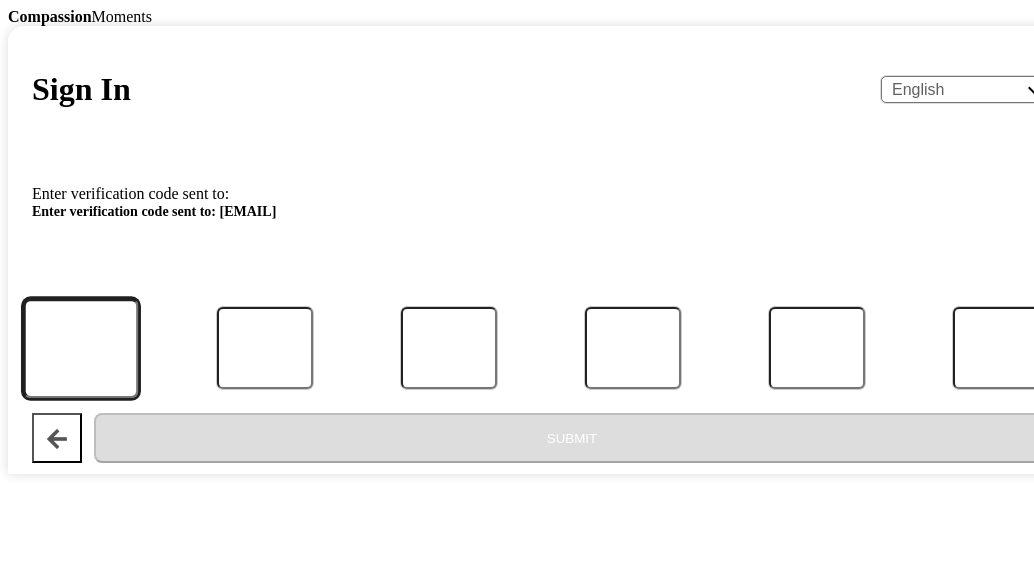 click at bounding box center [81, 348] 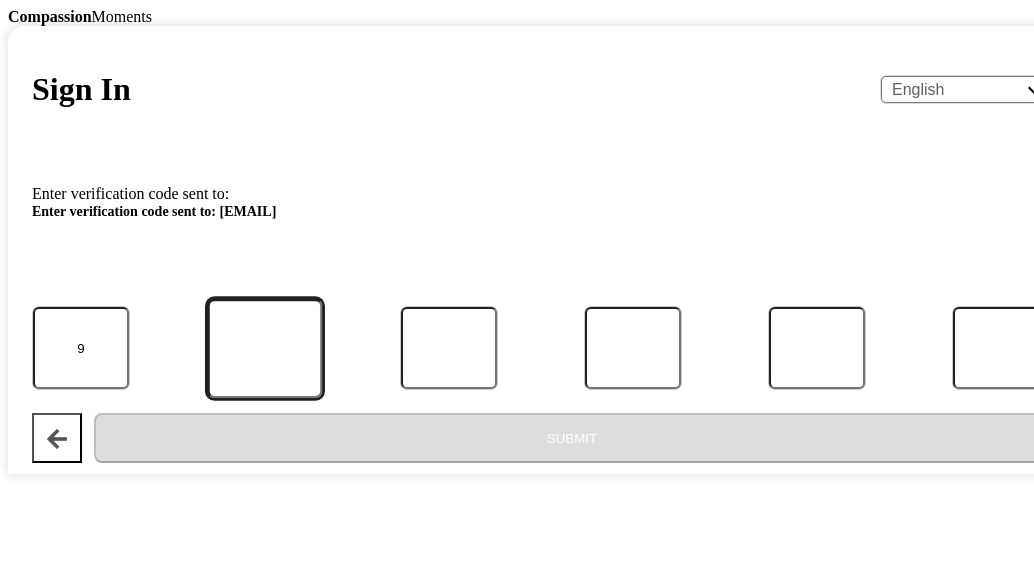 type on "o" 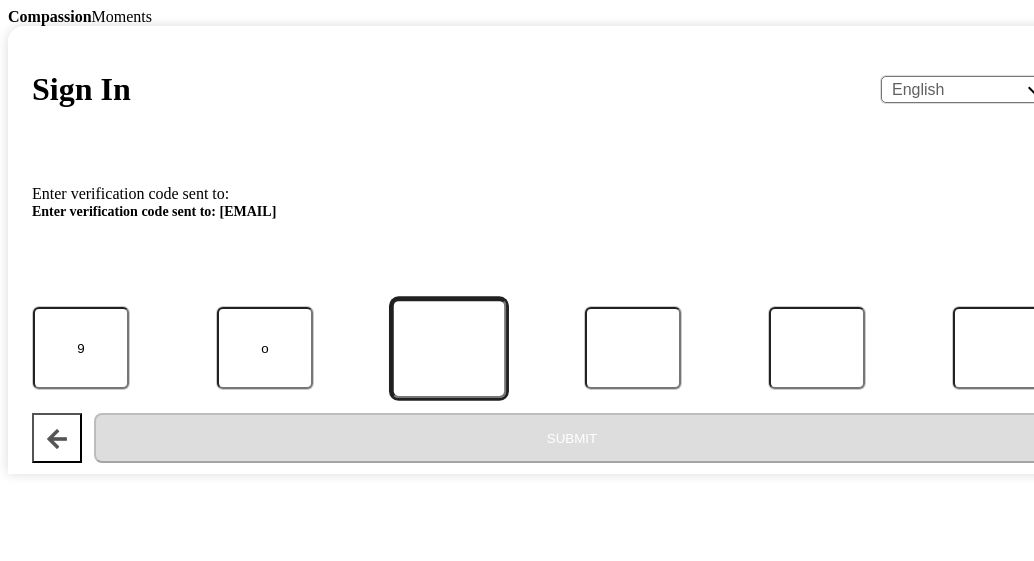 type on "o" 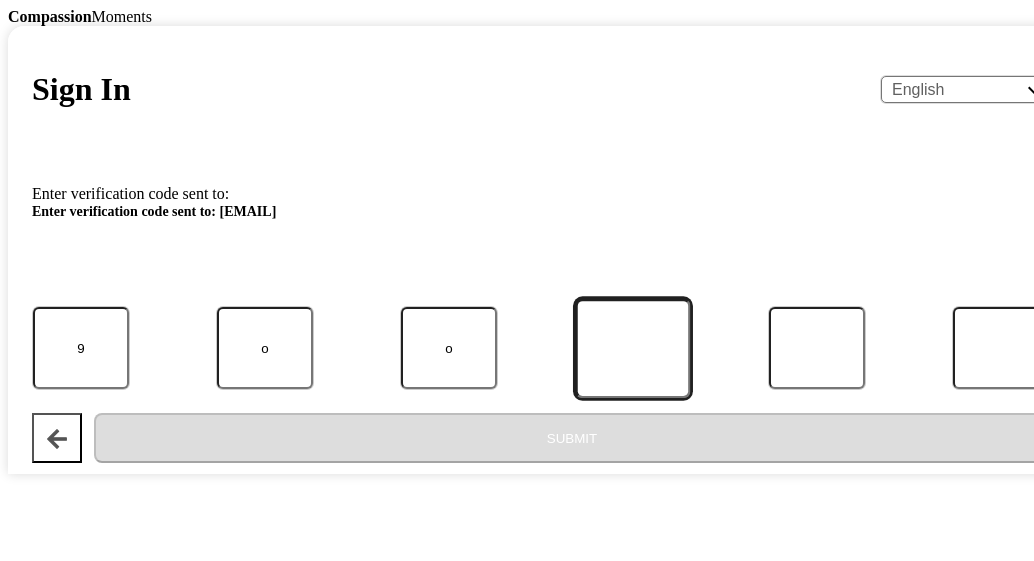 type on "4" 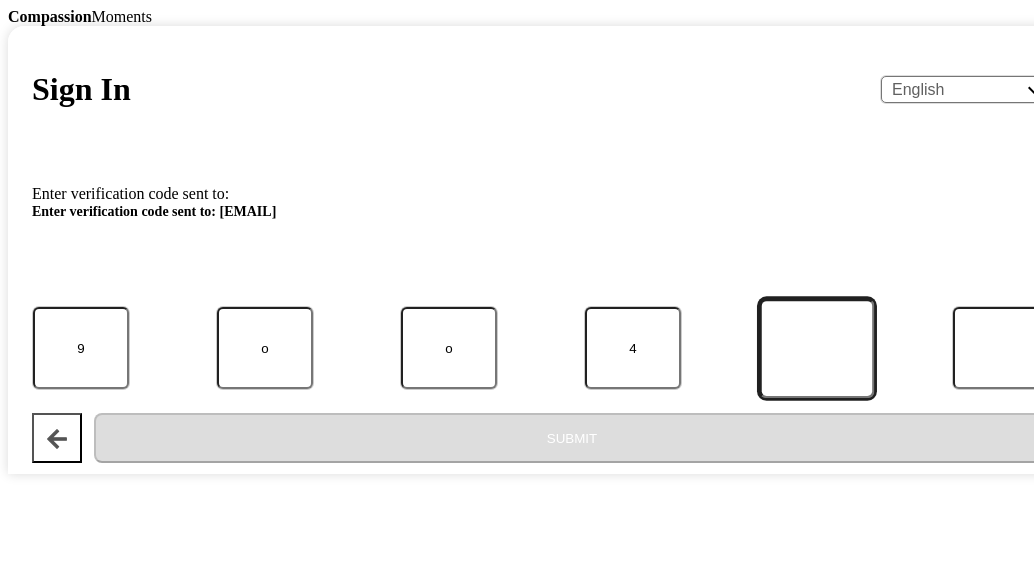 type on "4" 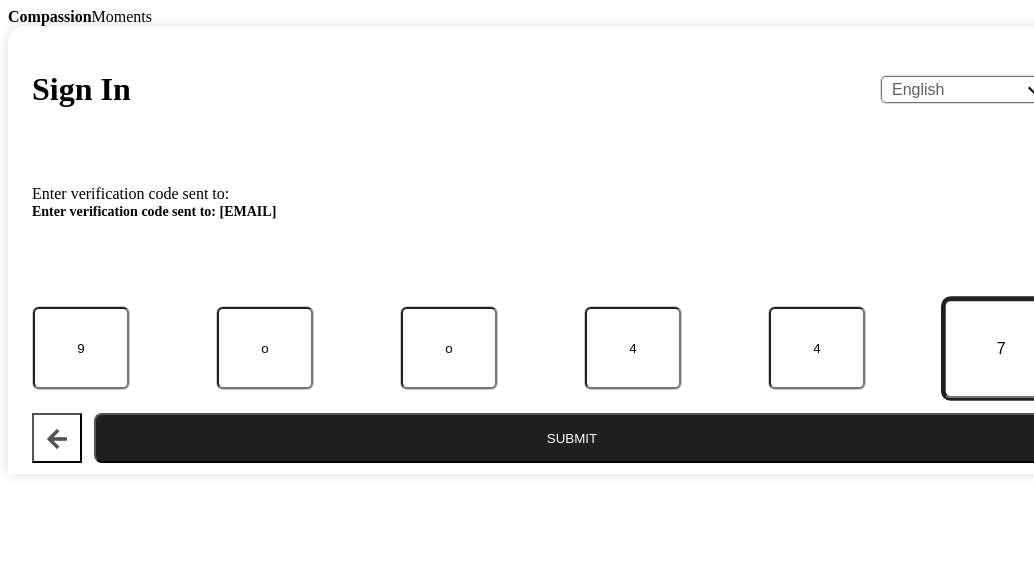 type on "7" 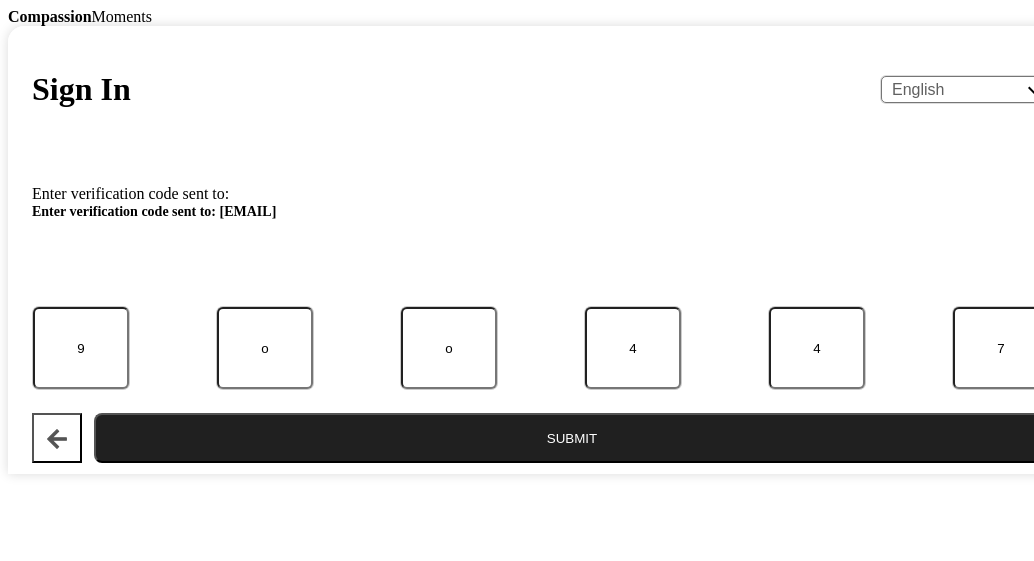 click on "Submit" at bounding box center [572, 438] 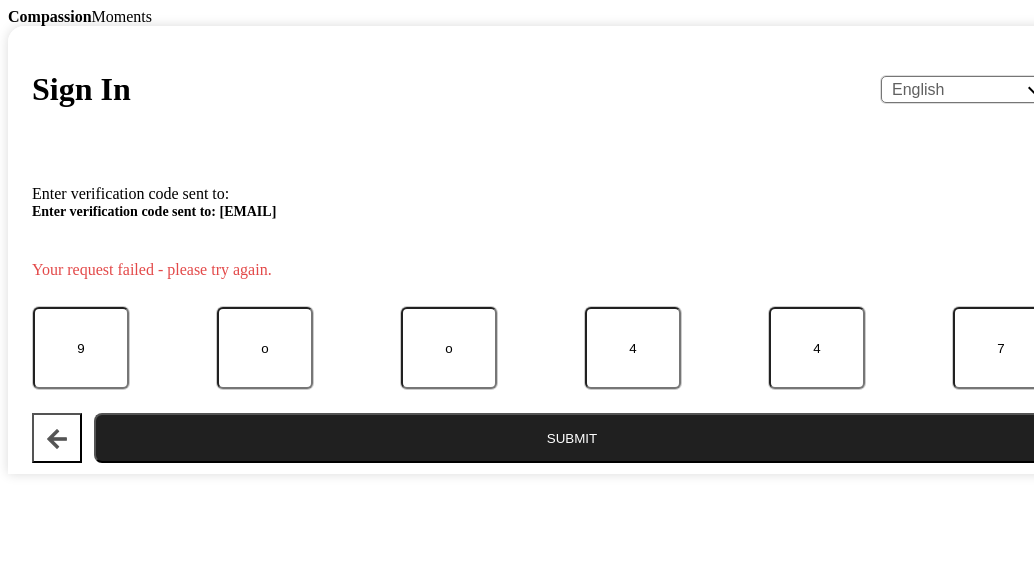 click on "Submit" at bounding box center [572, 438] 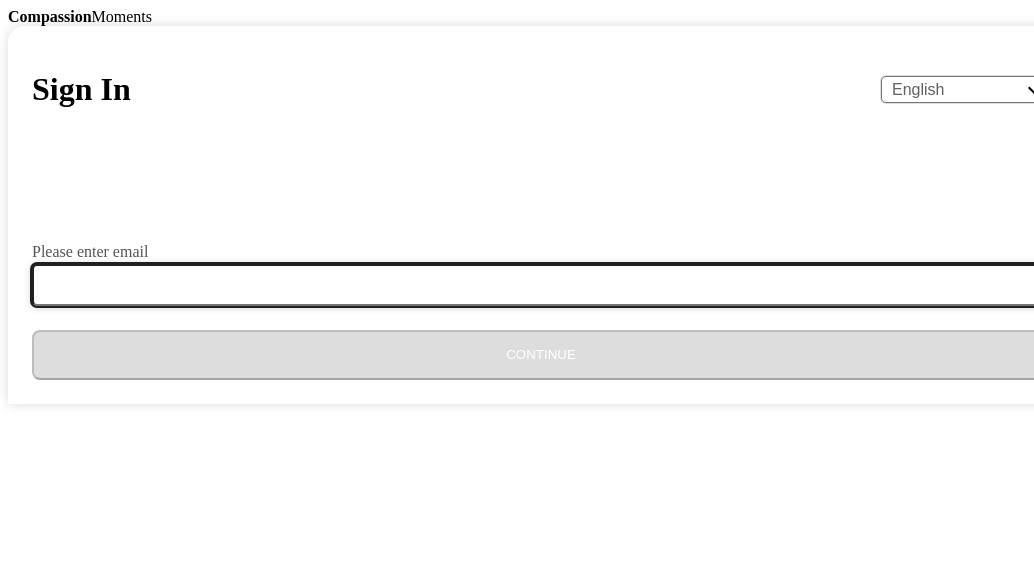 click on "Please enter email" at bounding box center (553, 285) 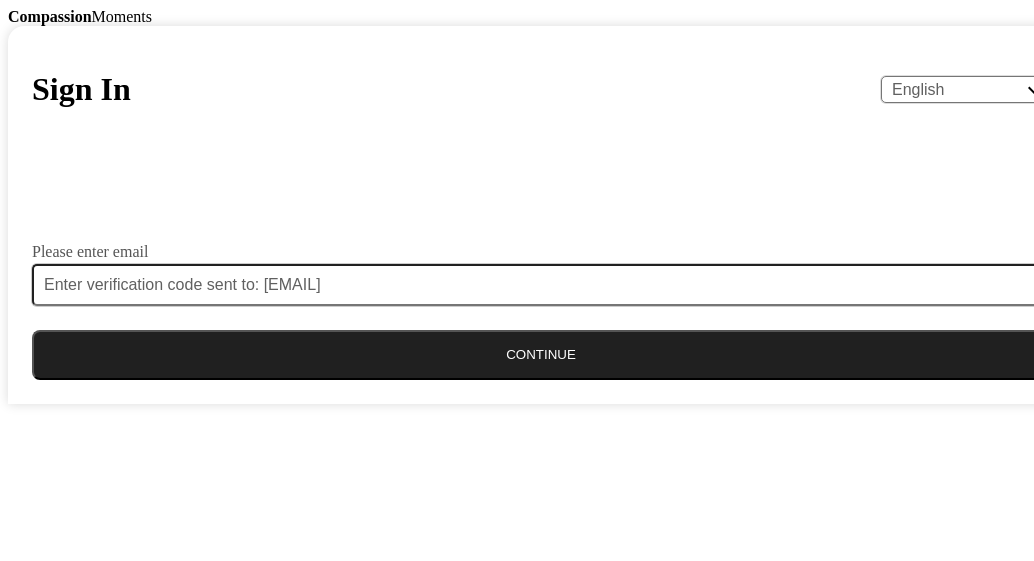 click on "Continue" at bounding box center (541, 355) 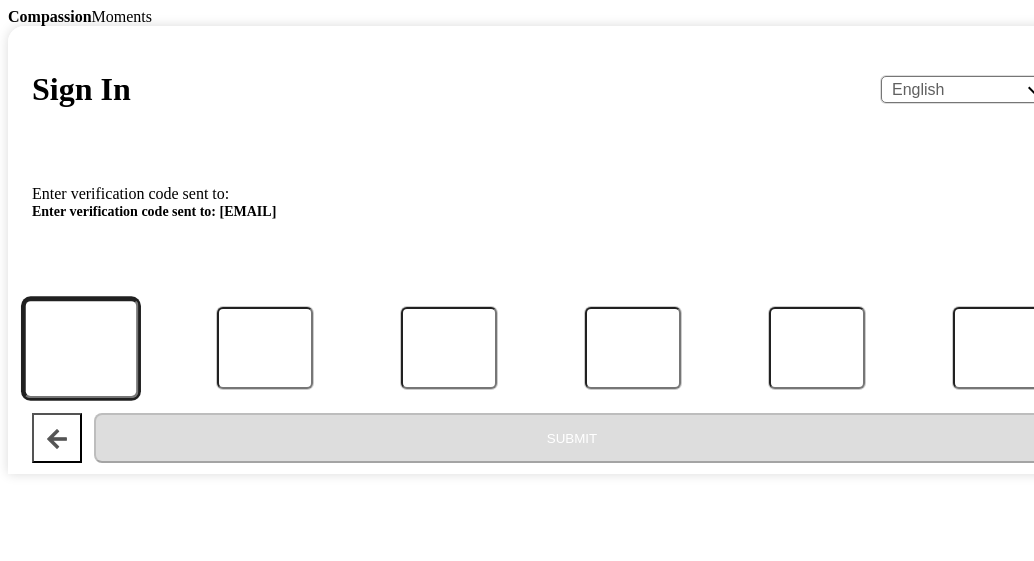 click at bounding box center (81, 348) 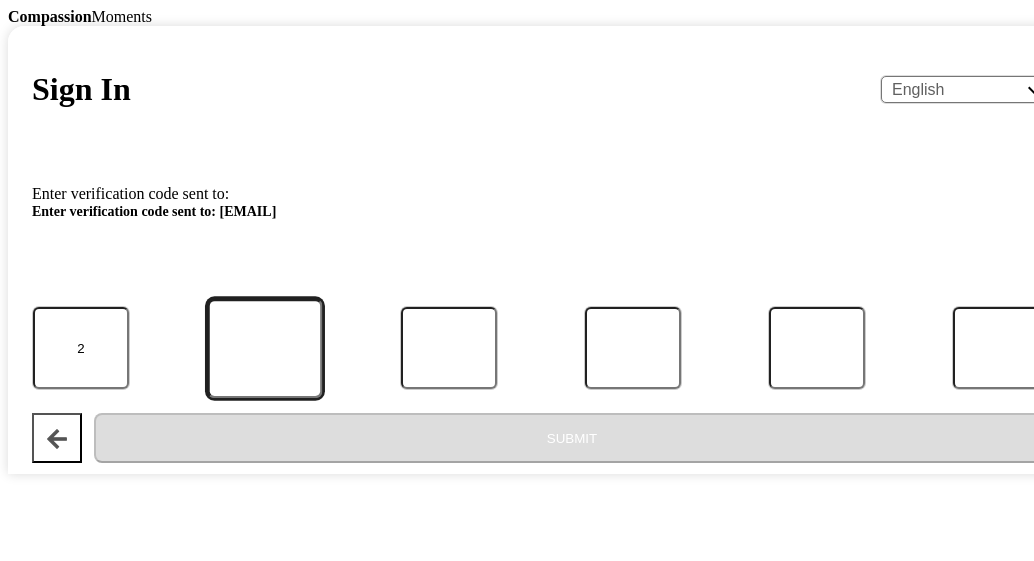type on "4" 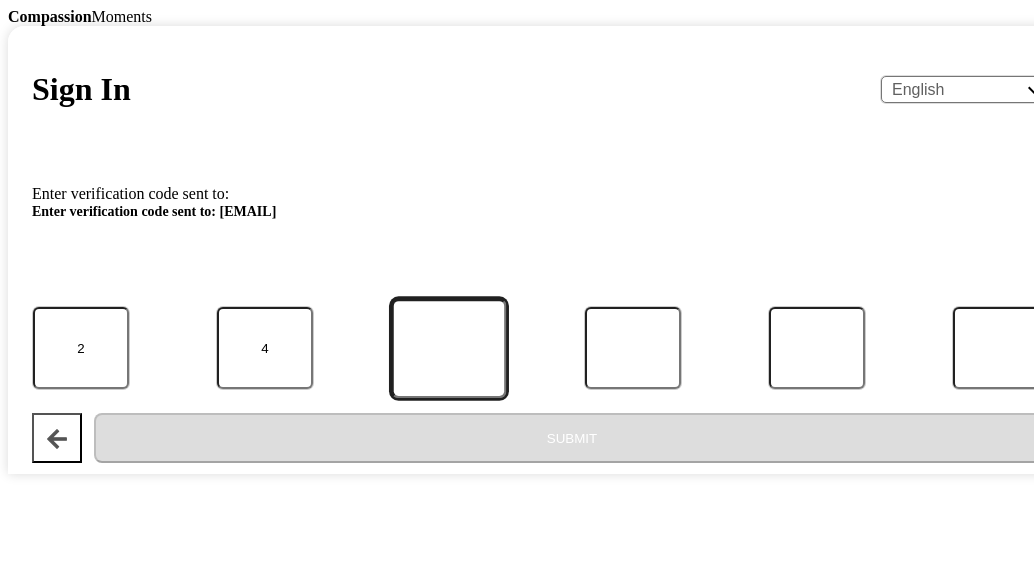 type on "1" 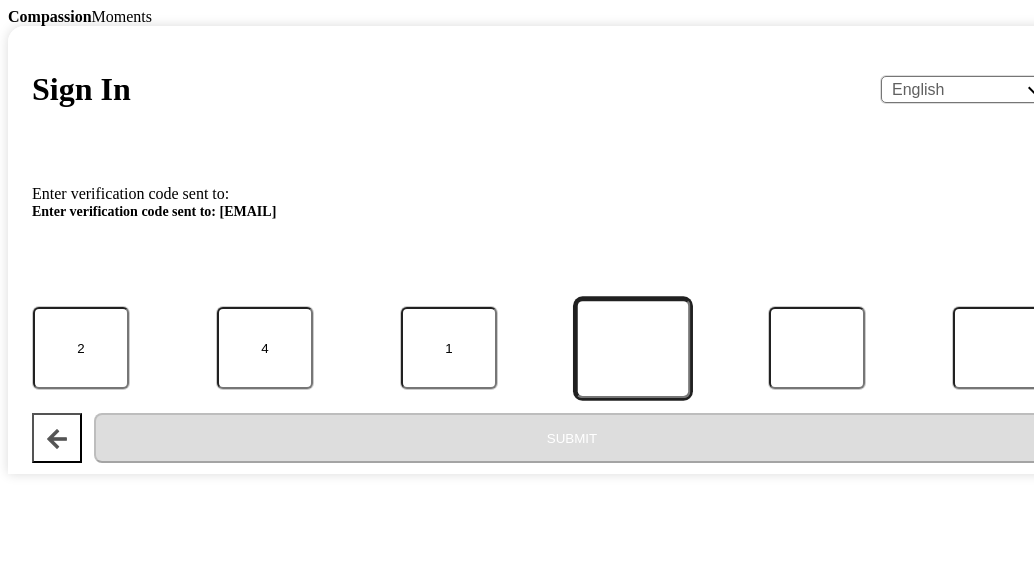 type on "3" 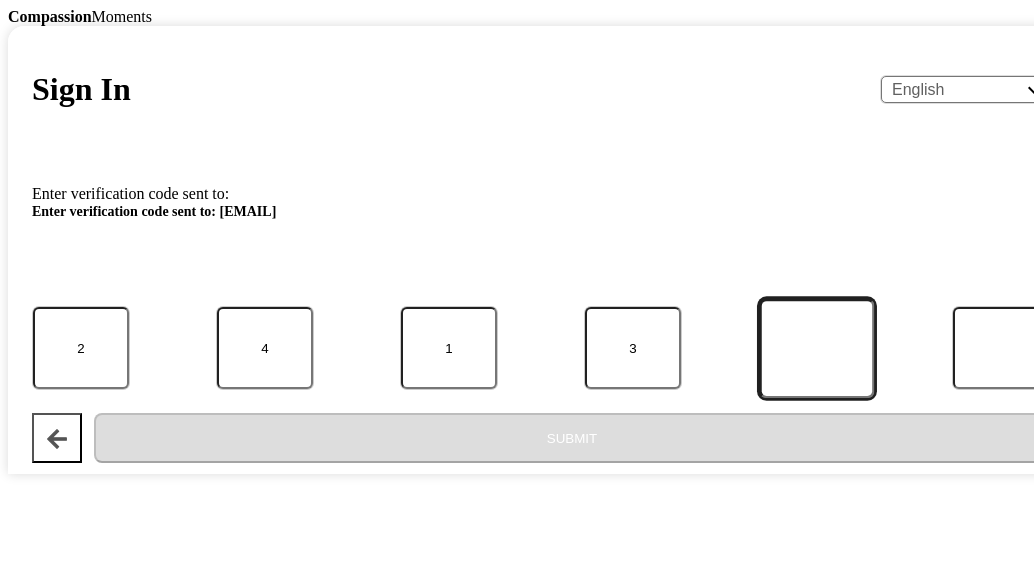 type on "4" 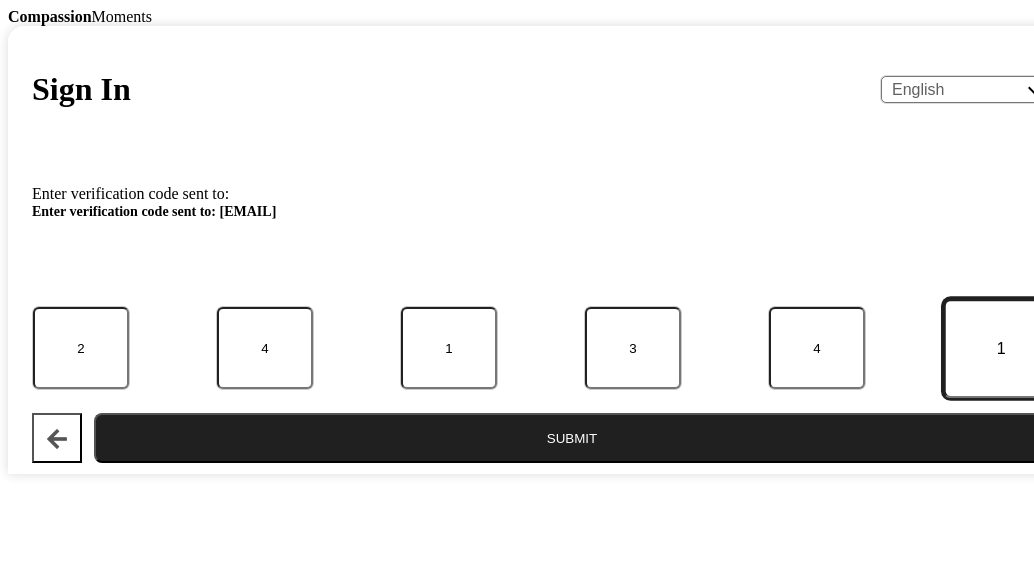 type on "1" 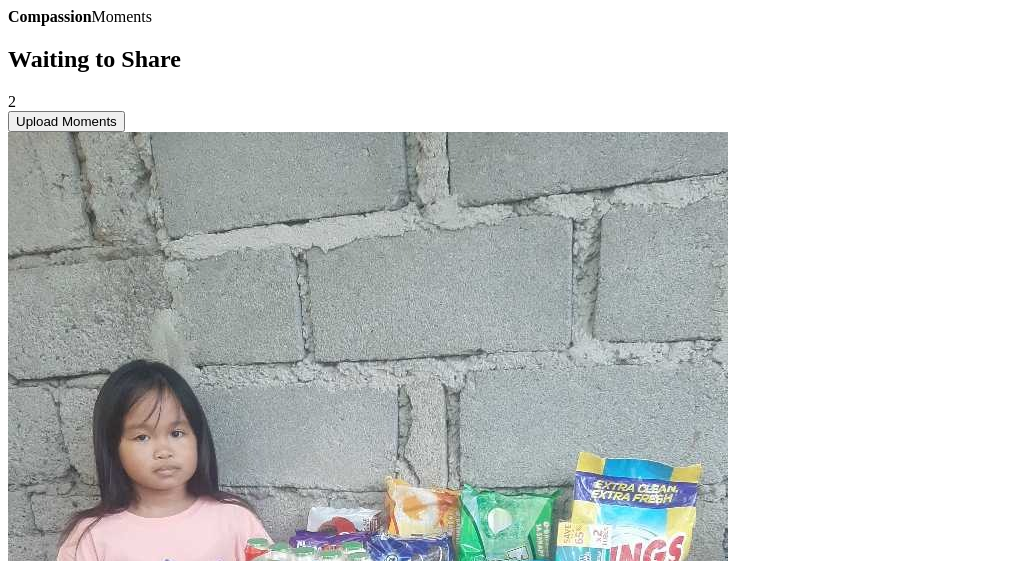 click on "Upload Moments" at bounding box center [66, 121] 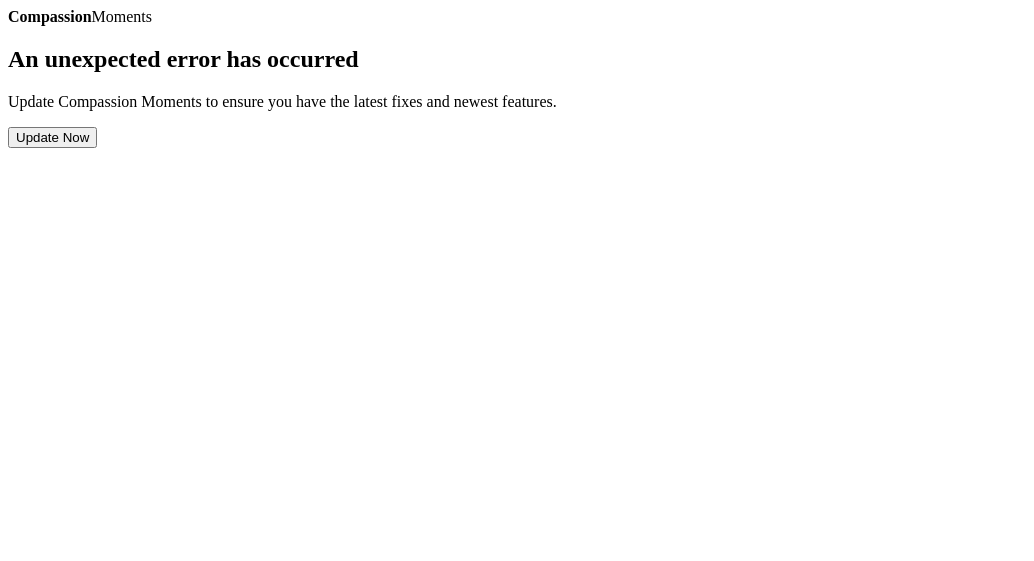 click on "Update Now" at bounding box center [52, 137] 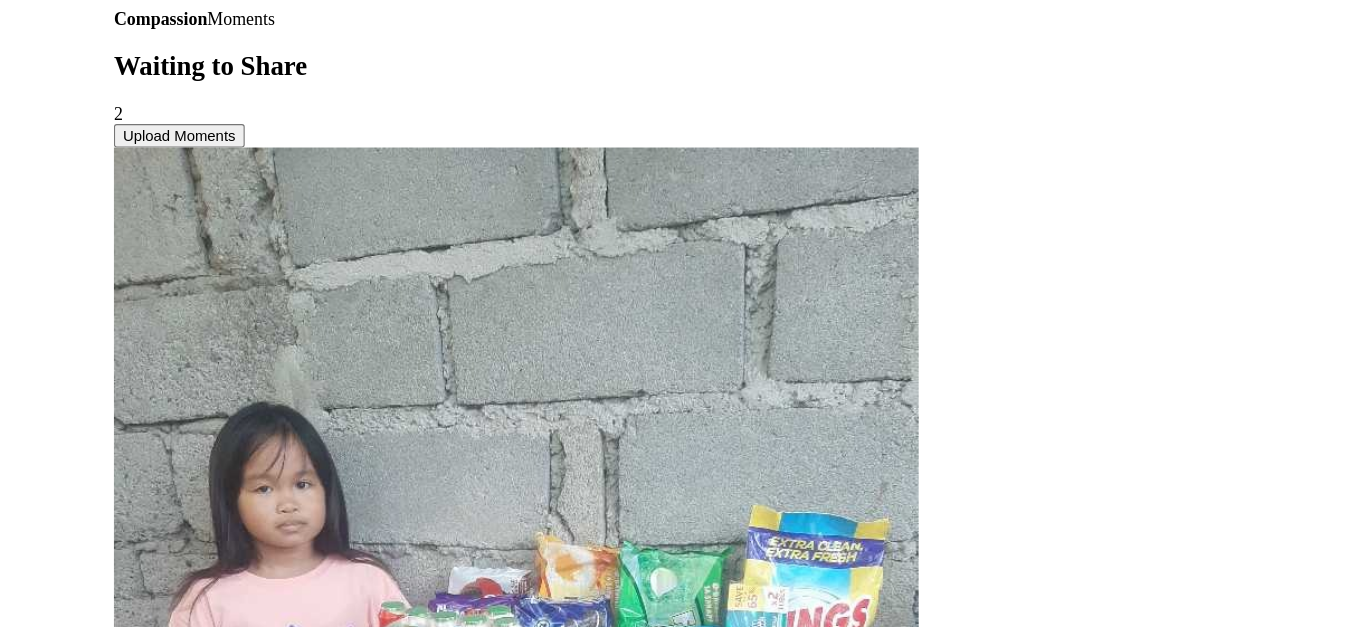 scroll, scrollTop: 0, scrollLeft: 0, axis: both 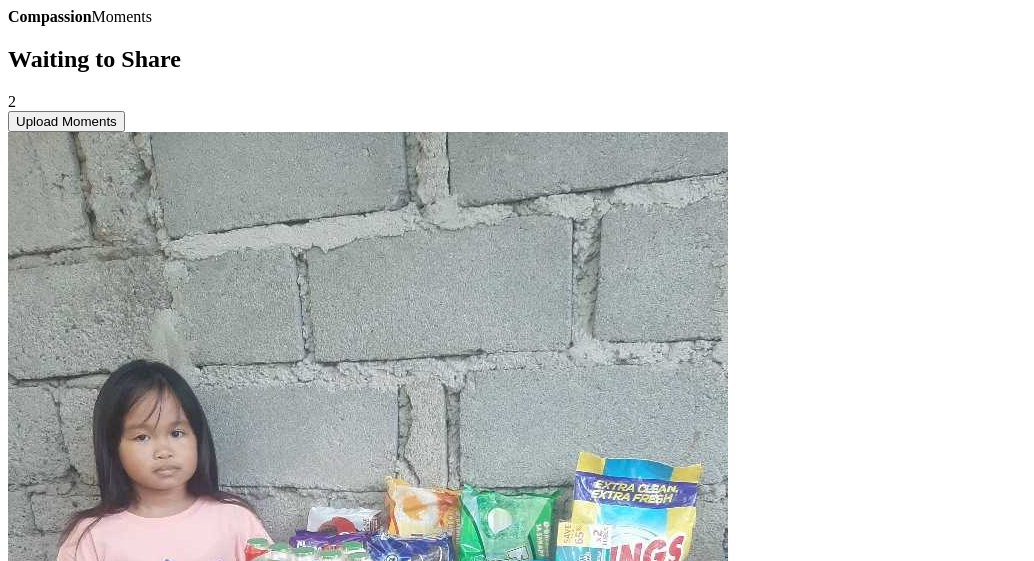 click on "Gift Thank You" at bounding box center (59, 2310) 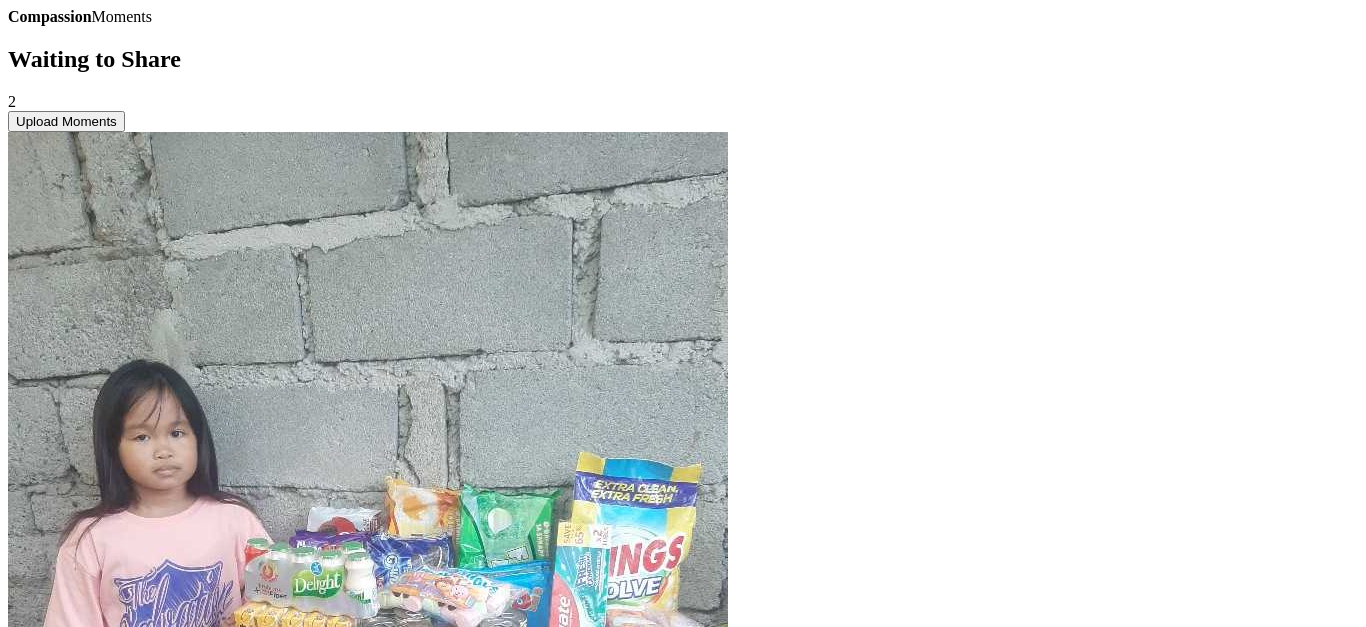 scroll, scrollTop: 0, scrollLeft: 0, axis: both 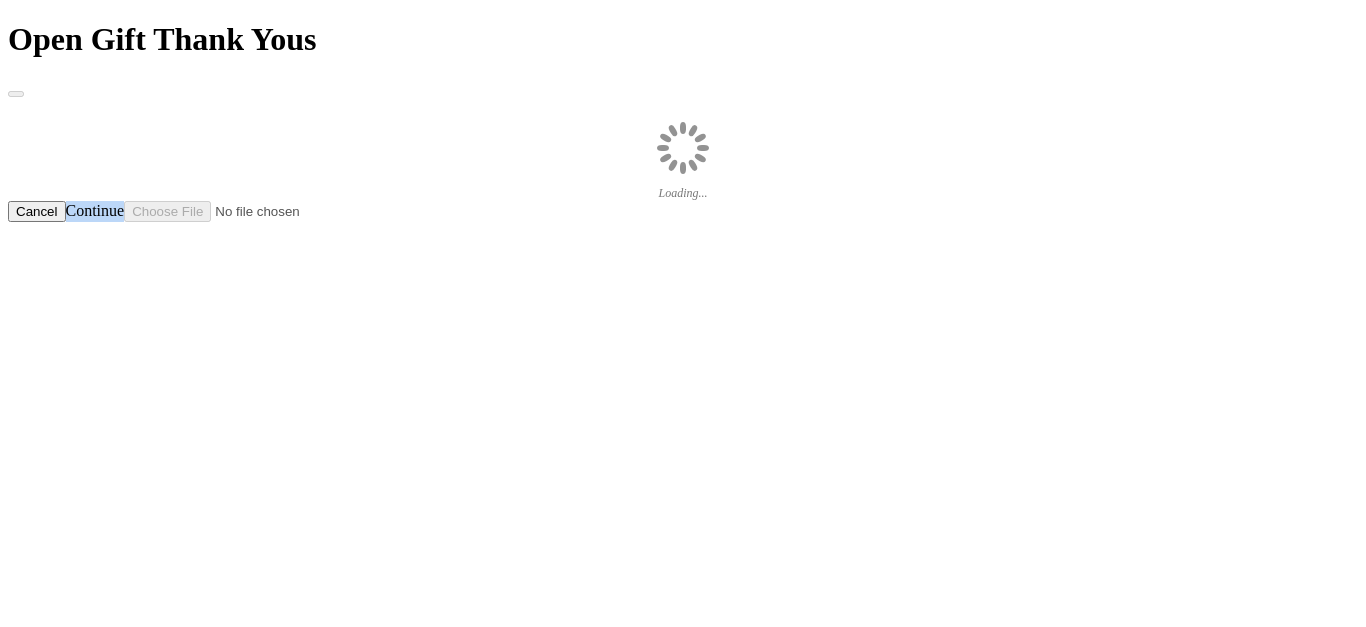 click on "Continue" at bounding box center (222, 210) 